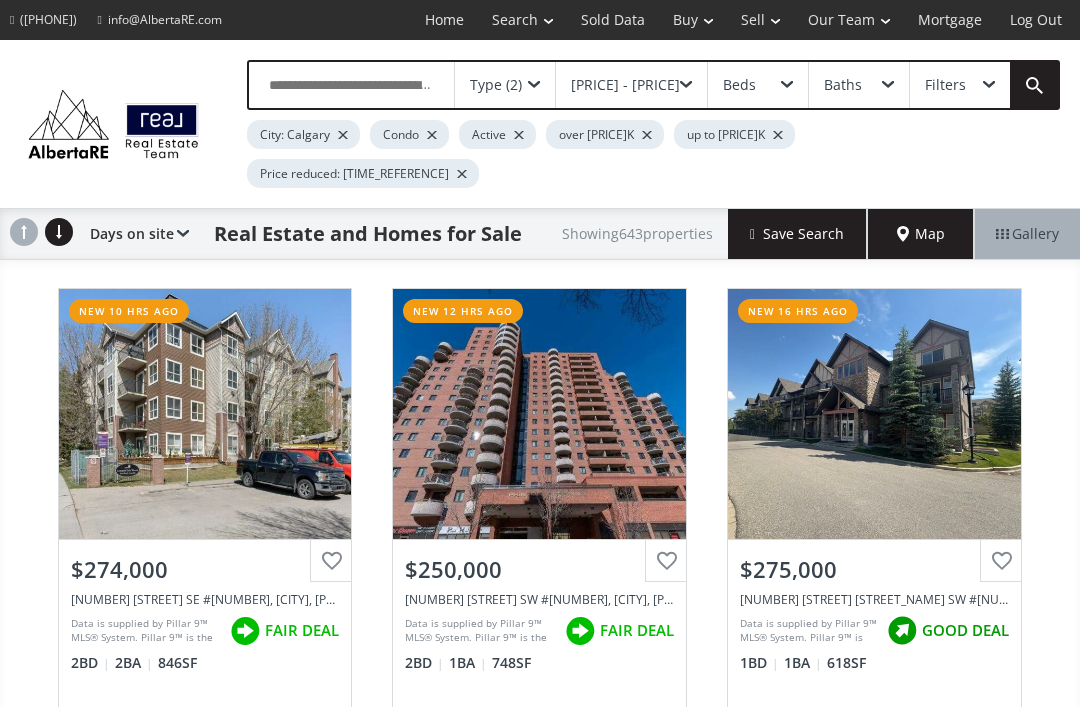 scroll, scrollTop: 0, scrollLeft: 0, axis: both 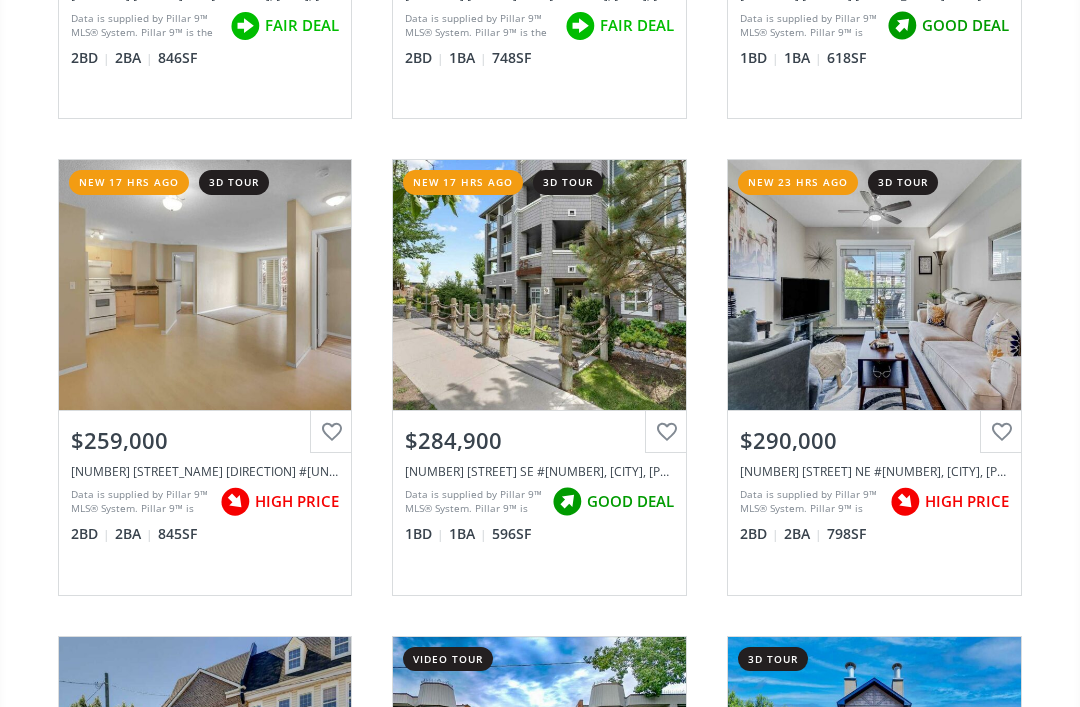 click on "View Photos & Details" at bounding box center [539, 285] 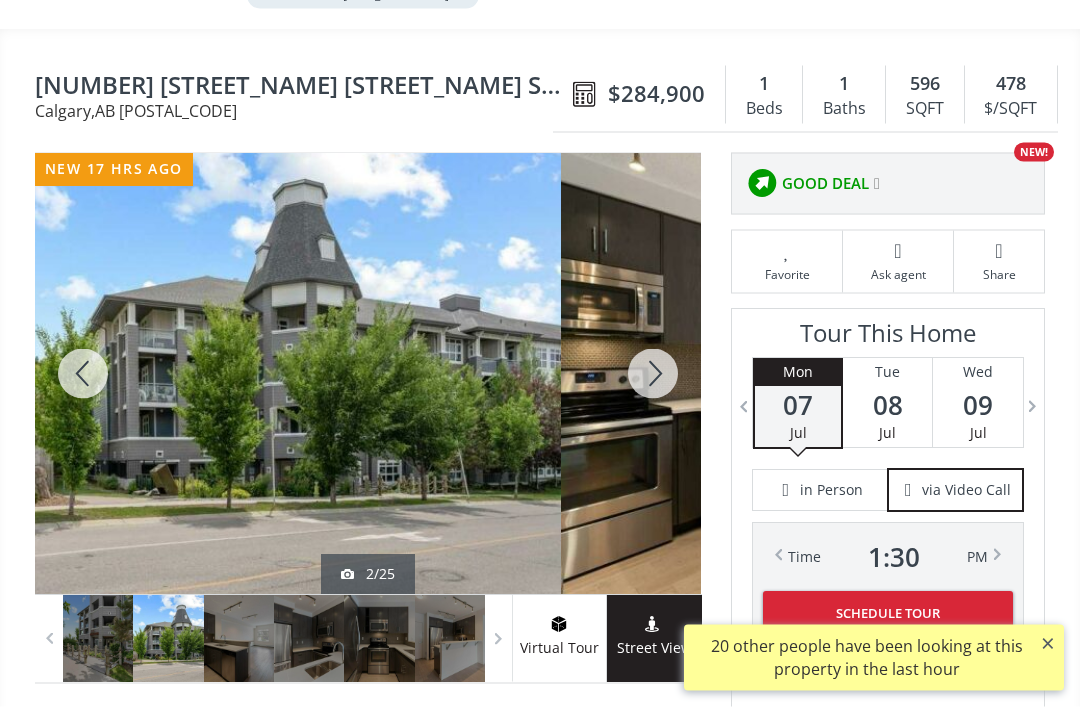 scroll, scrollTop: 180, scrollLeft: 0, axis: vertical 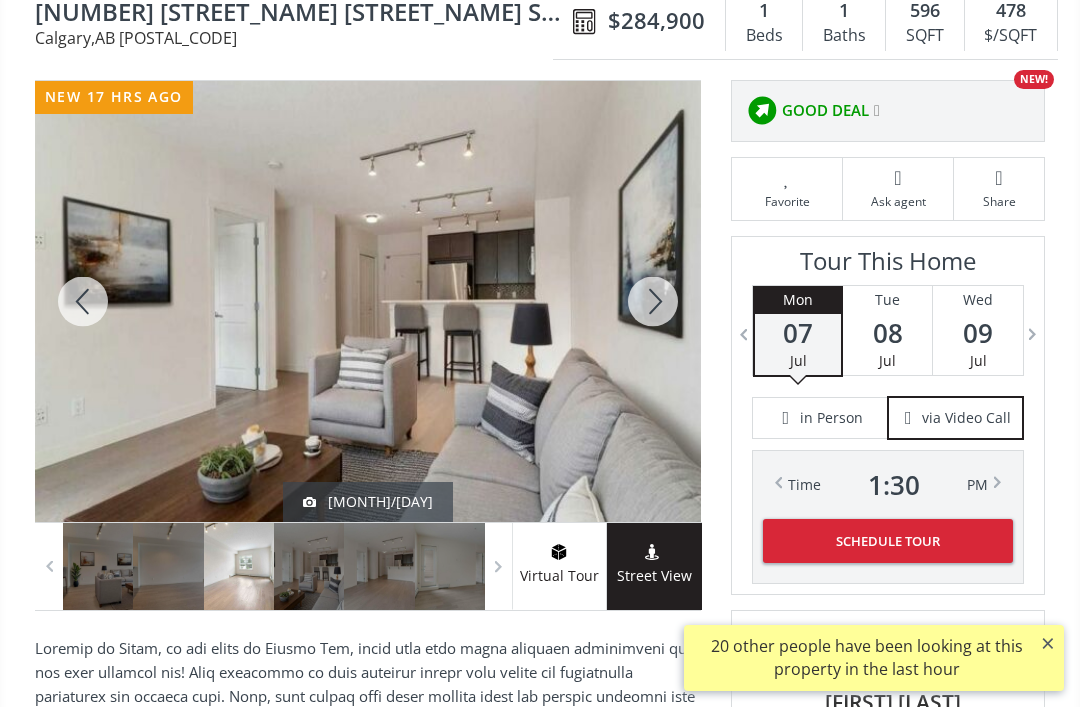 click at bounding box center (83, 301) 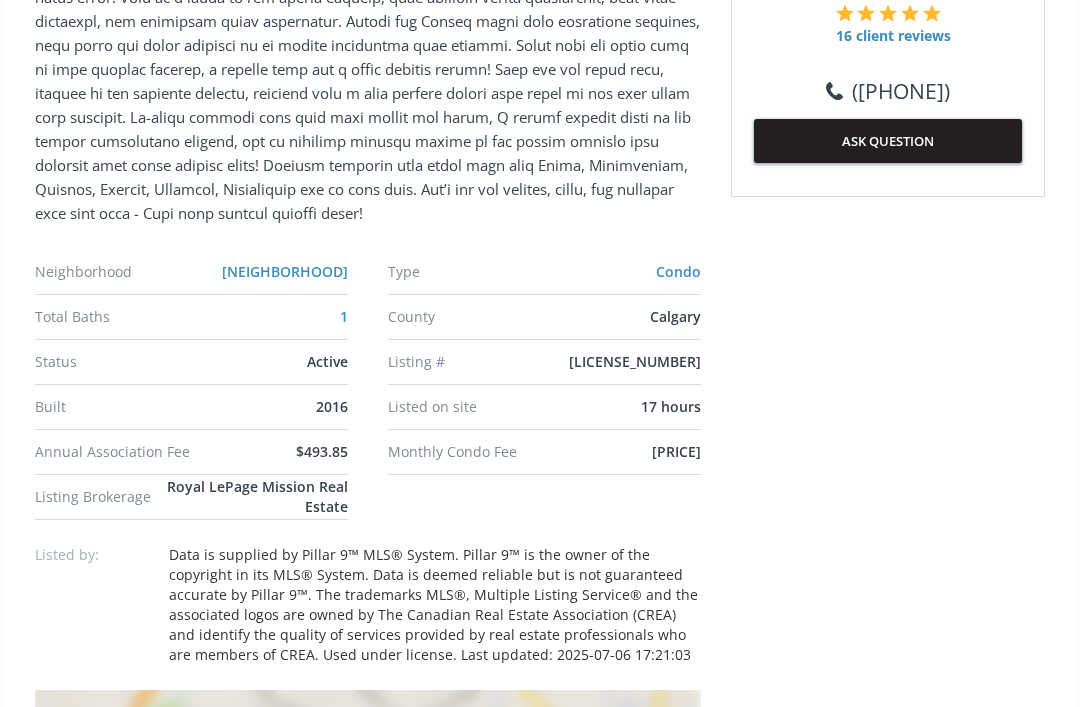 scroll, scrollTop: 992, scrollLeft: 0, axis: vertical 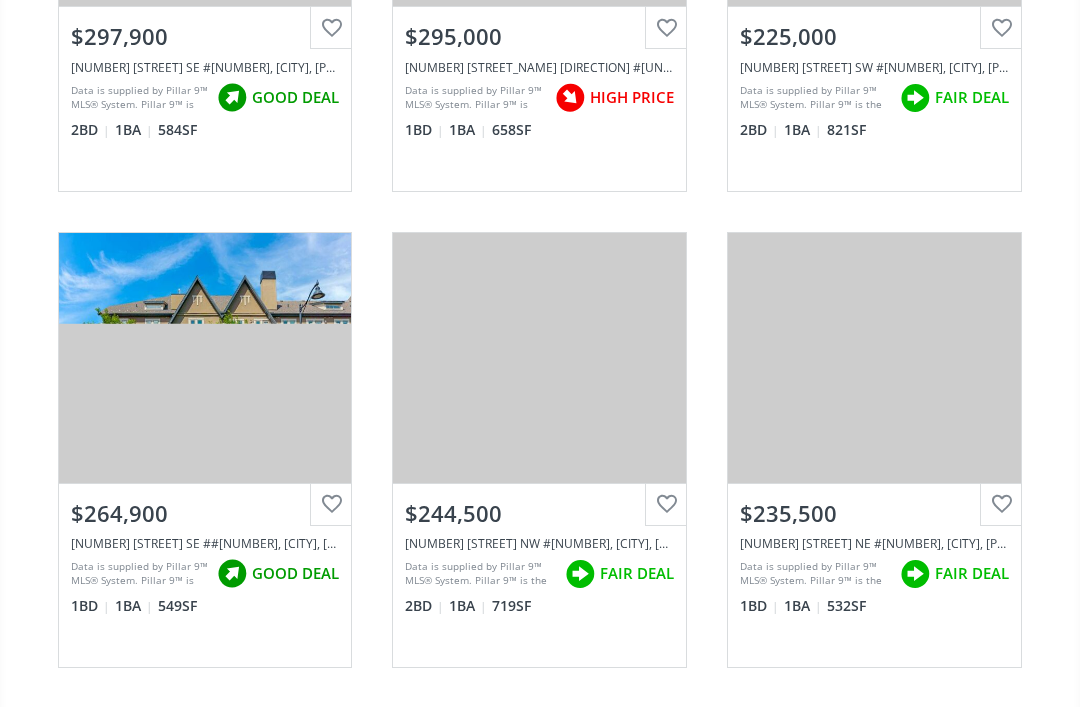 click on "View Photos & Details" at bounding box center [205, 358] 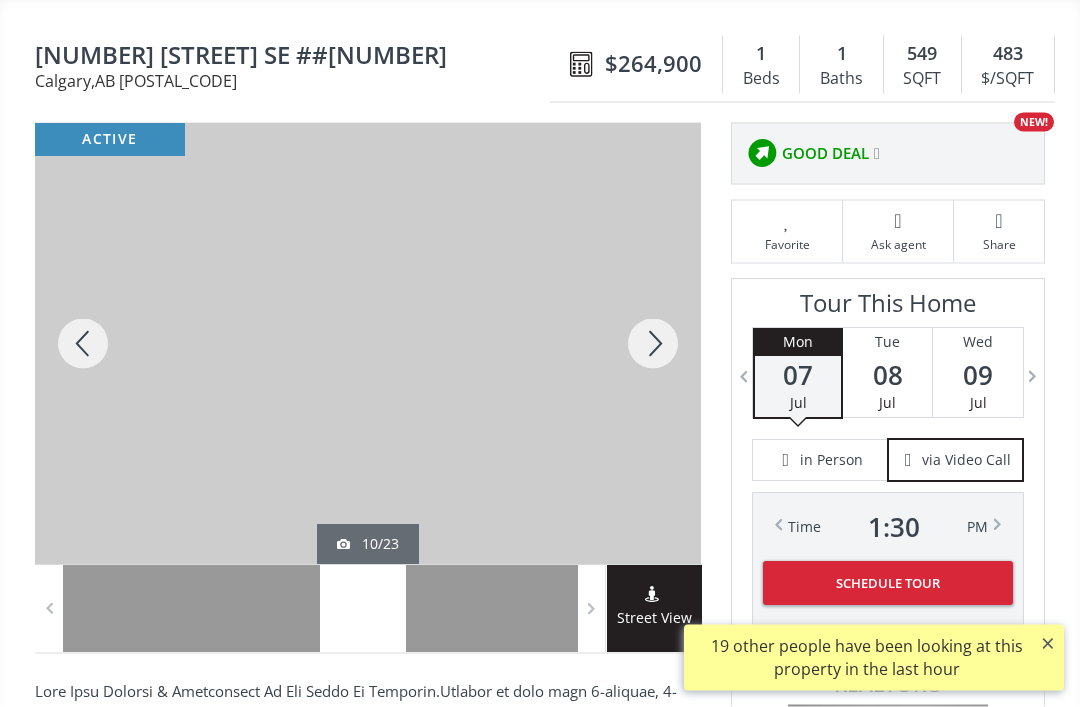 scroll, scrollTop: 210, scrollLeft: 0, axis: vertical 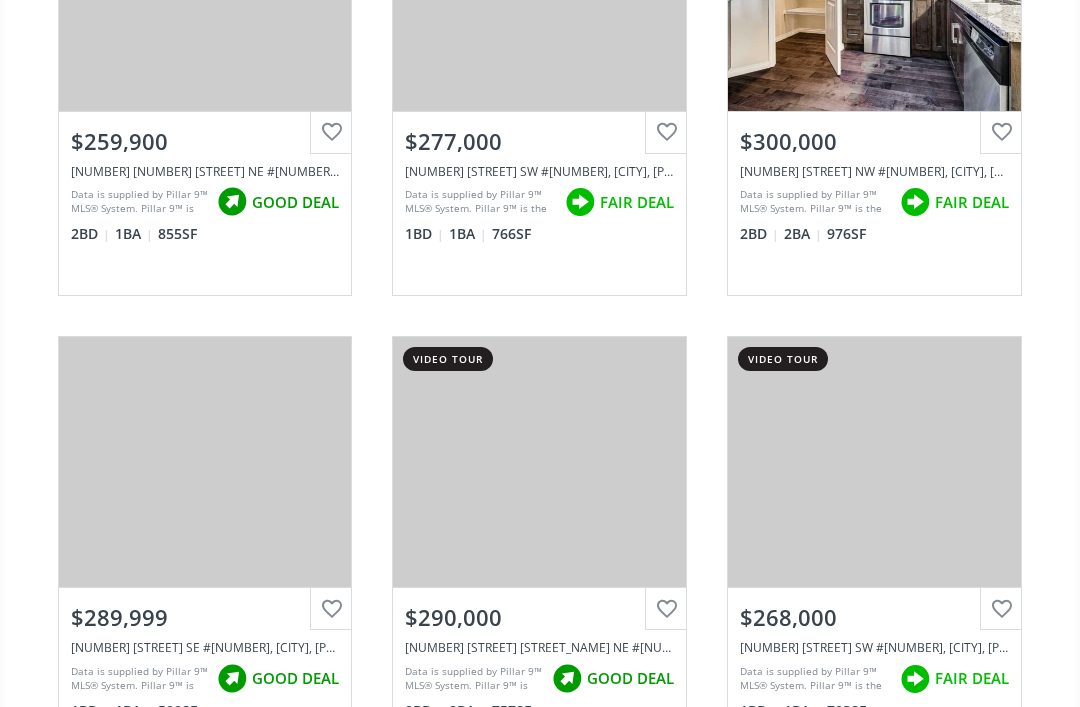 click on "View Photos & Details" at bounding box center (205, 462) 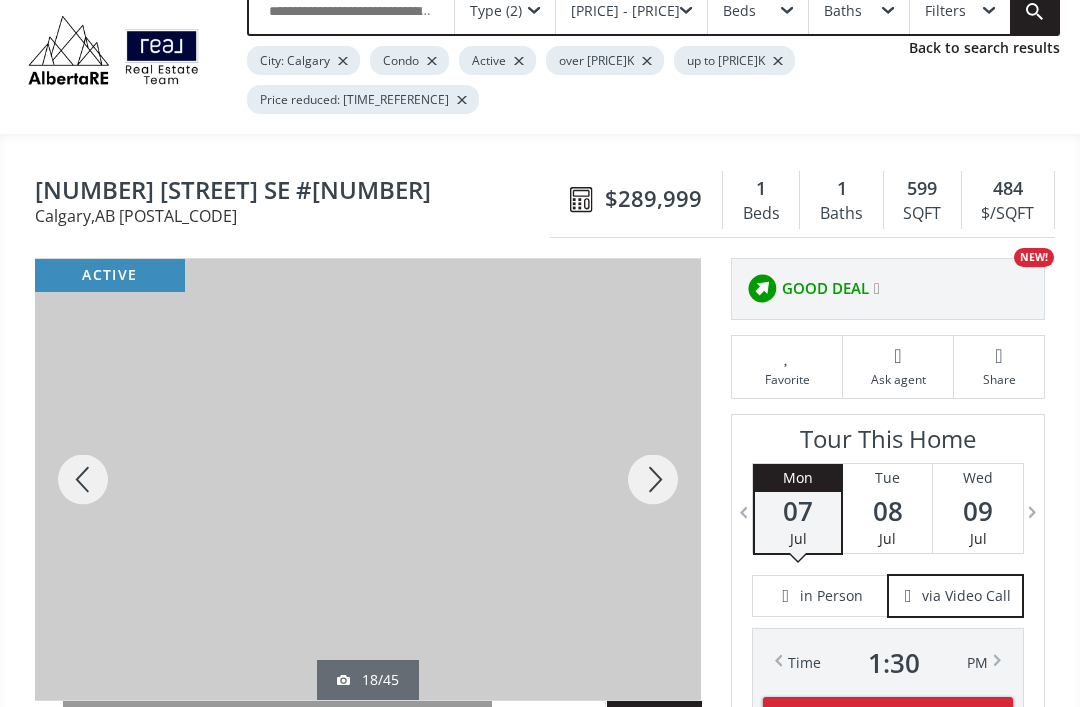 scroll, scrollTop: 0, scrollLeft: 0, axis: both 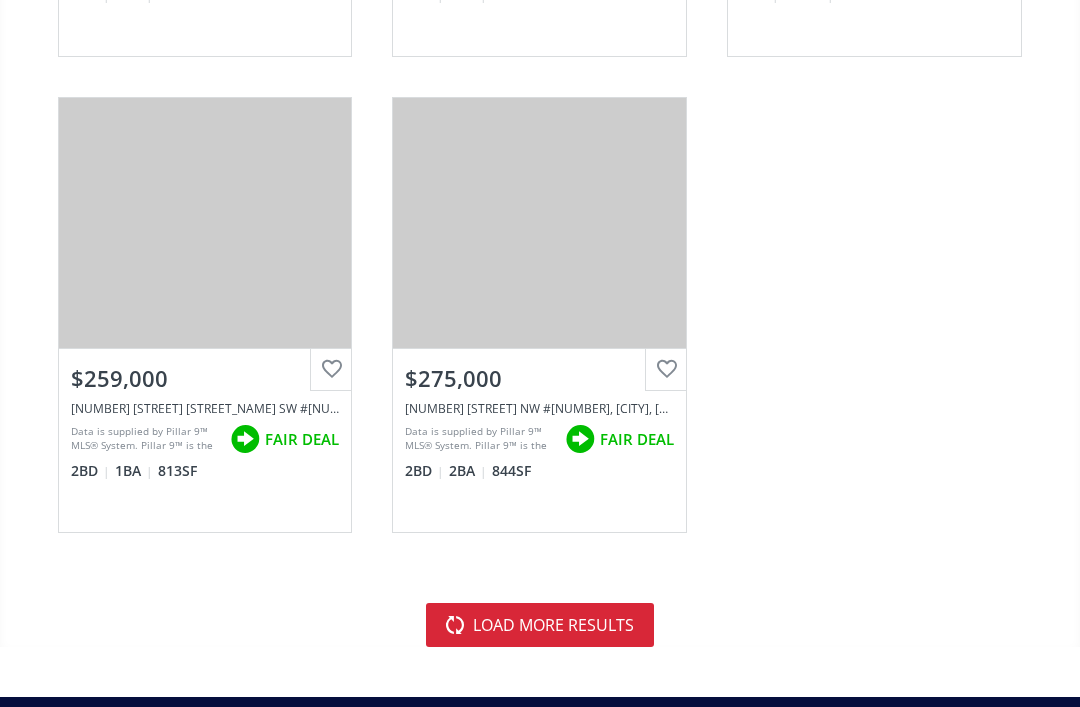 click on "load more results" at bounding box center (540, 625) 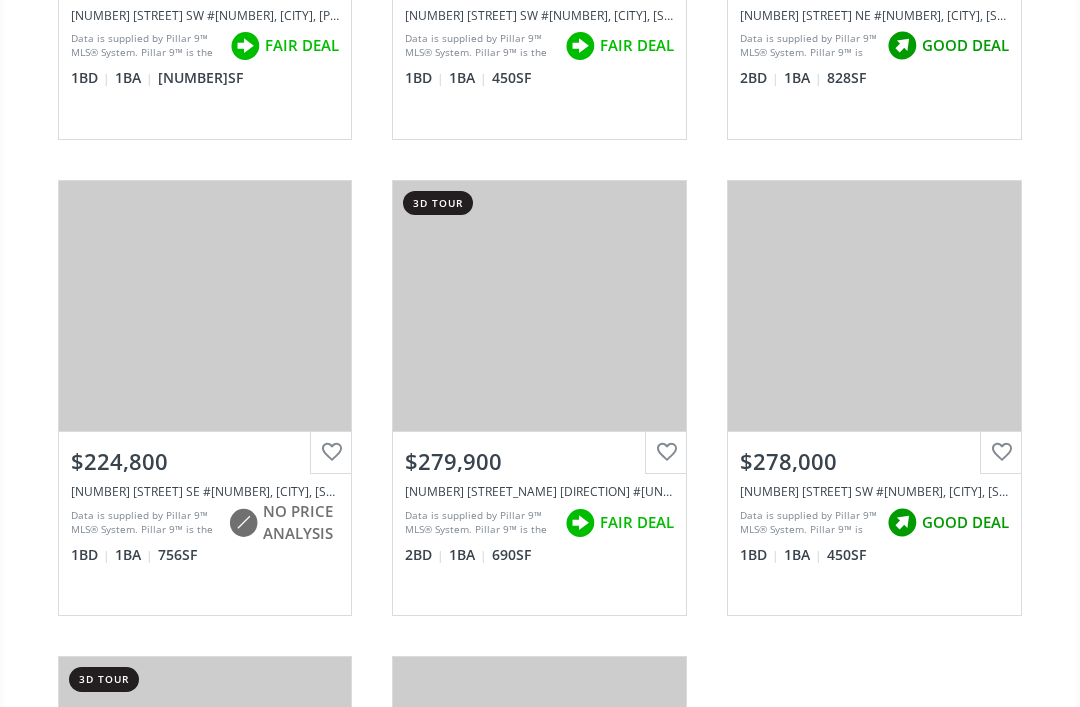 scroll, scrollTop: 12017, scrollLeft: 0, axis: vertical 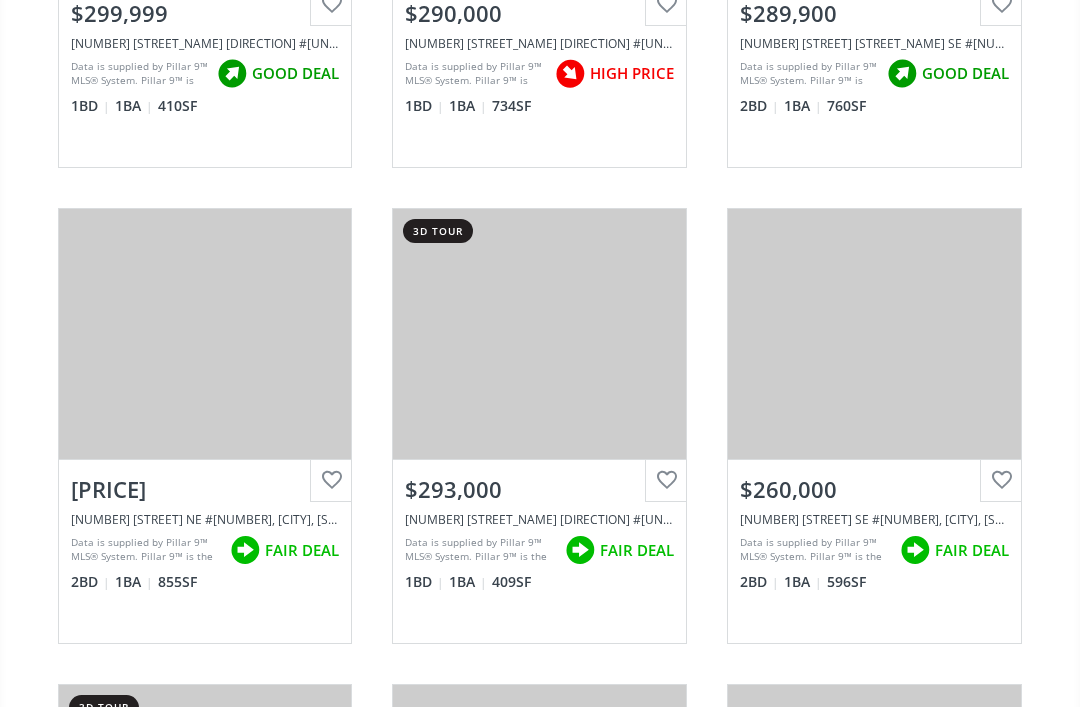 click on "View Photos & Details" at bounding box center [874, 334] 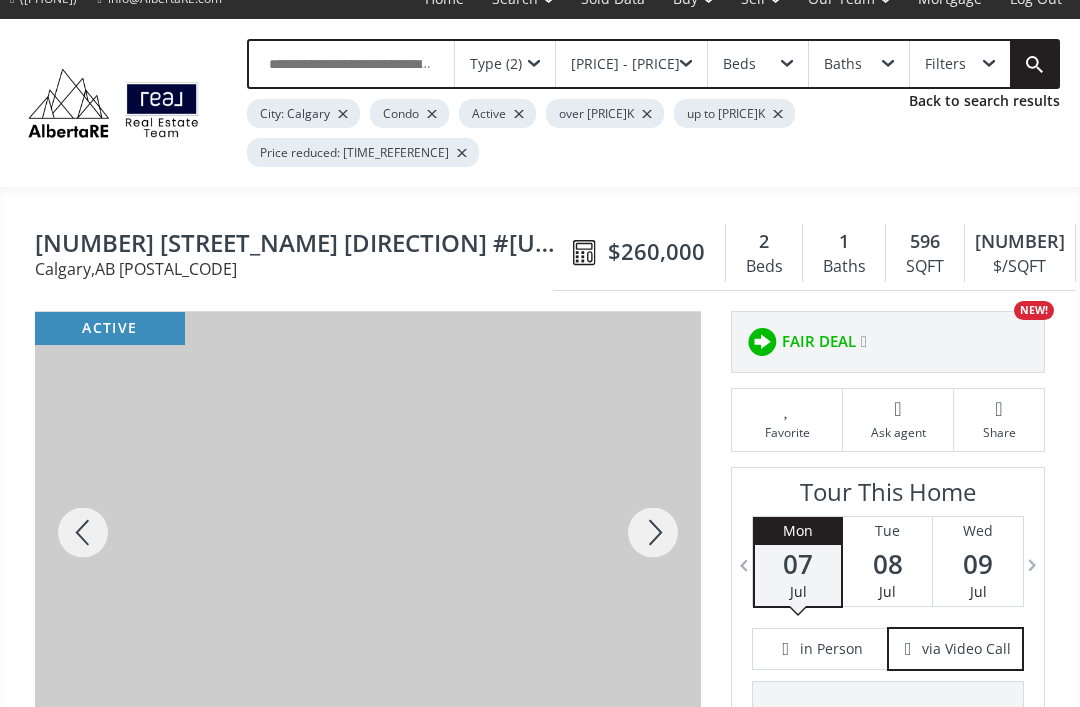 scroll, scrollTop: 0, scrollLeft: 0, axis: both 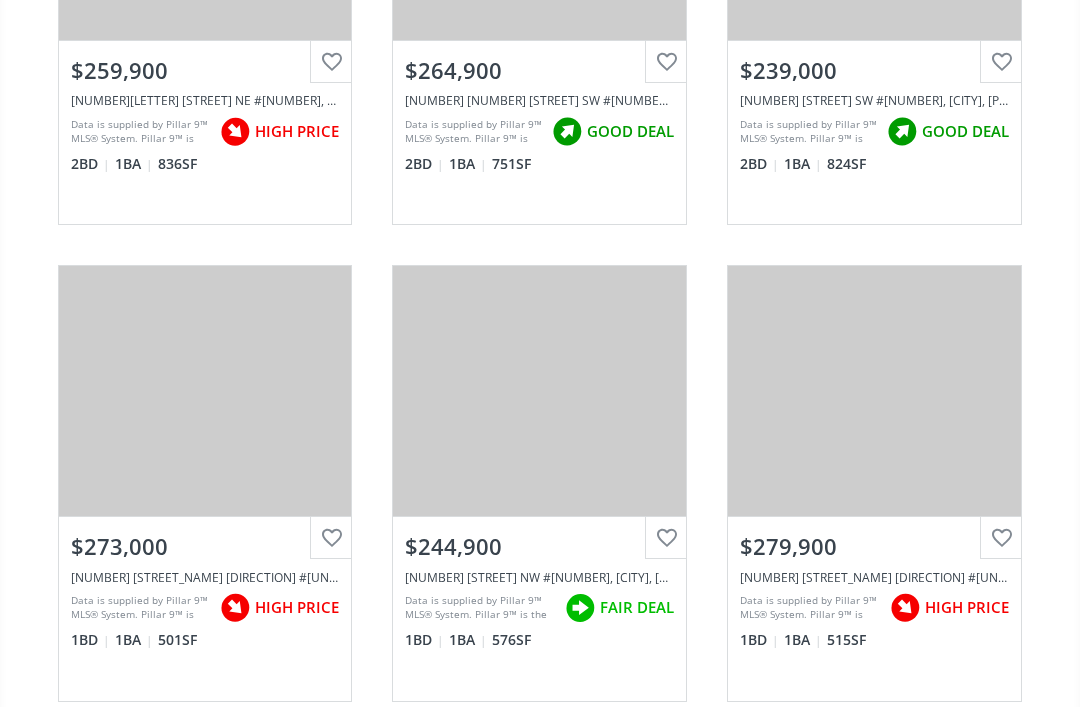 click on "View Photos & Details" at bounding box center [205, 391] 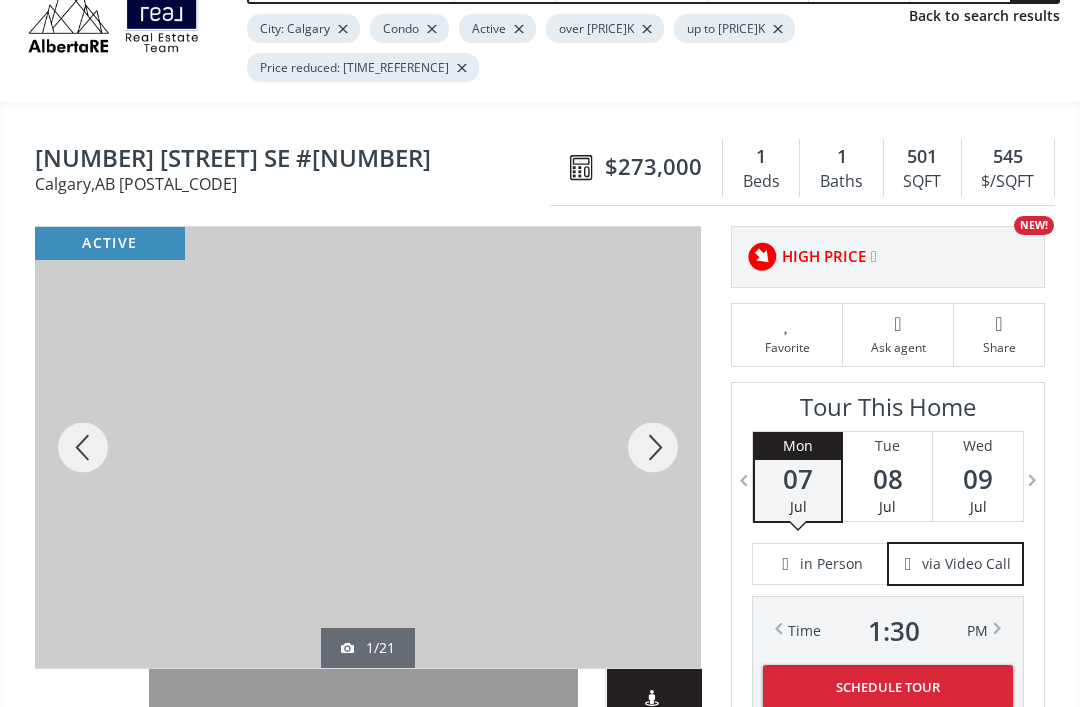 scroll, scrollTop: 0, scrollLeft: 0, axis: both 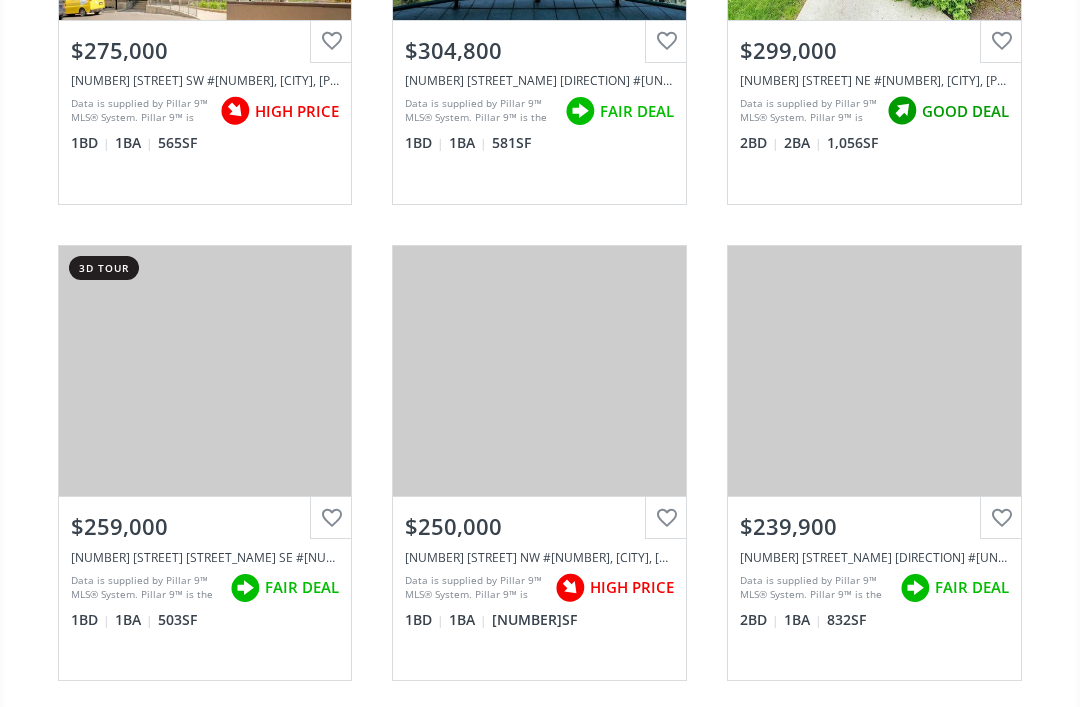 click on "View Photos & Details" at bounding box center [205, 371] 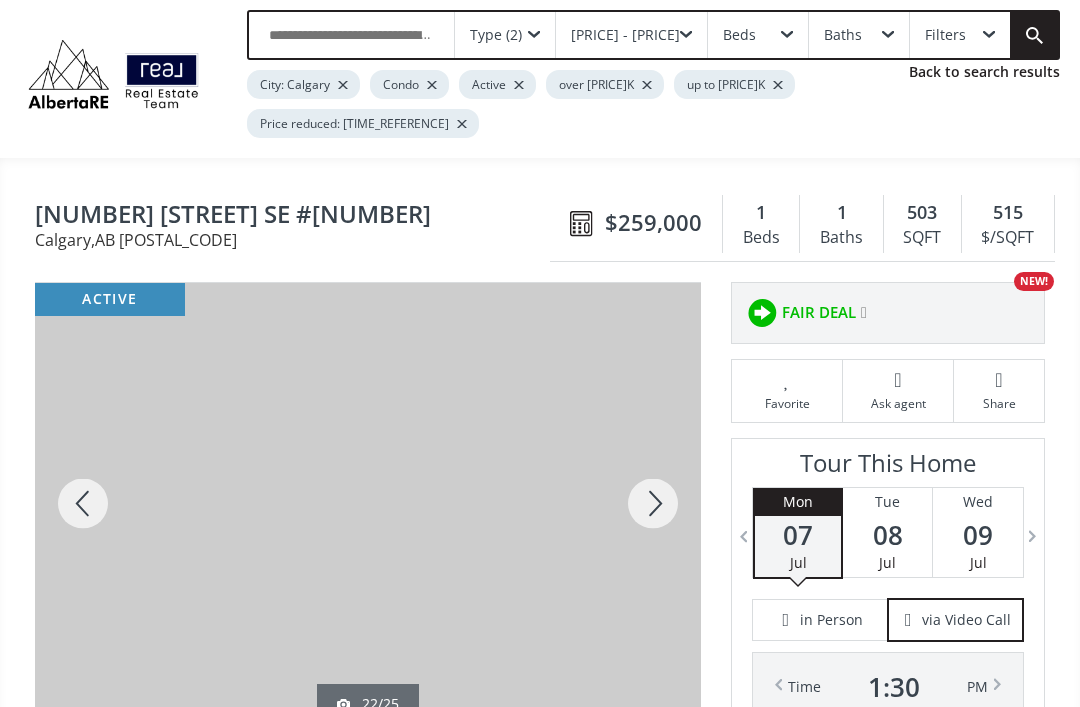 scroll, scrollTop: 0, scrollLeft: 0, axis: both 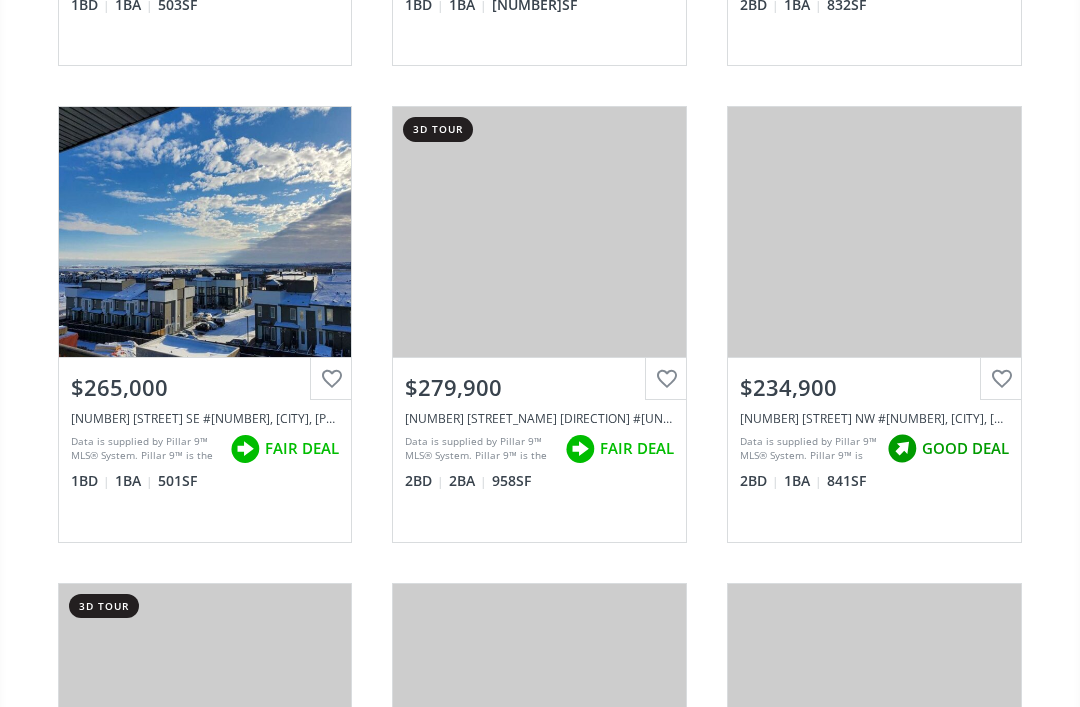 click on "View Photos & Details" at bounding box center (205, 233) 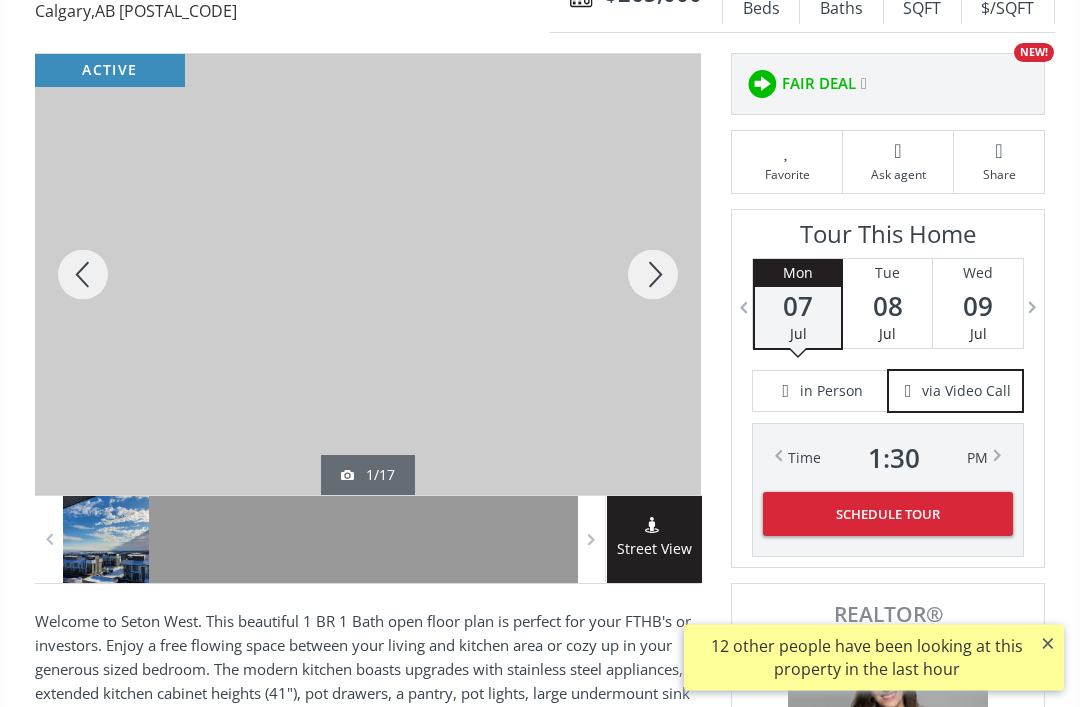 scroll, scrollTop: 284, scrollLeft: 0, axis: vertical 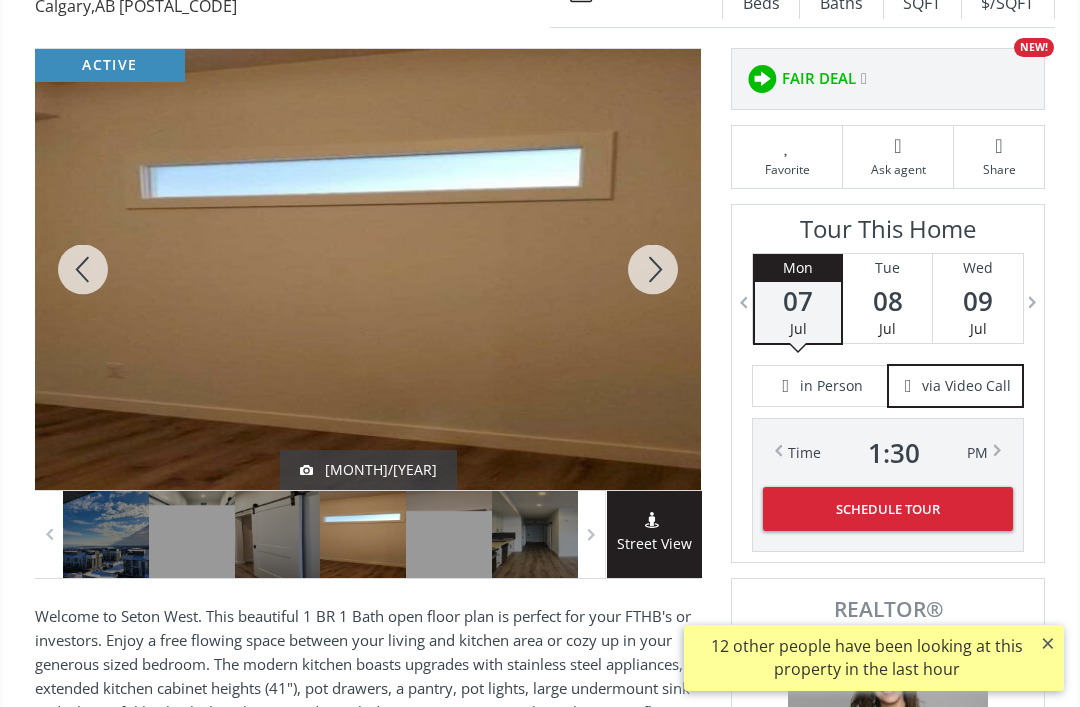 click at bounding box center [368, 269] 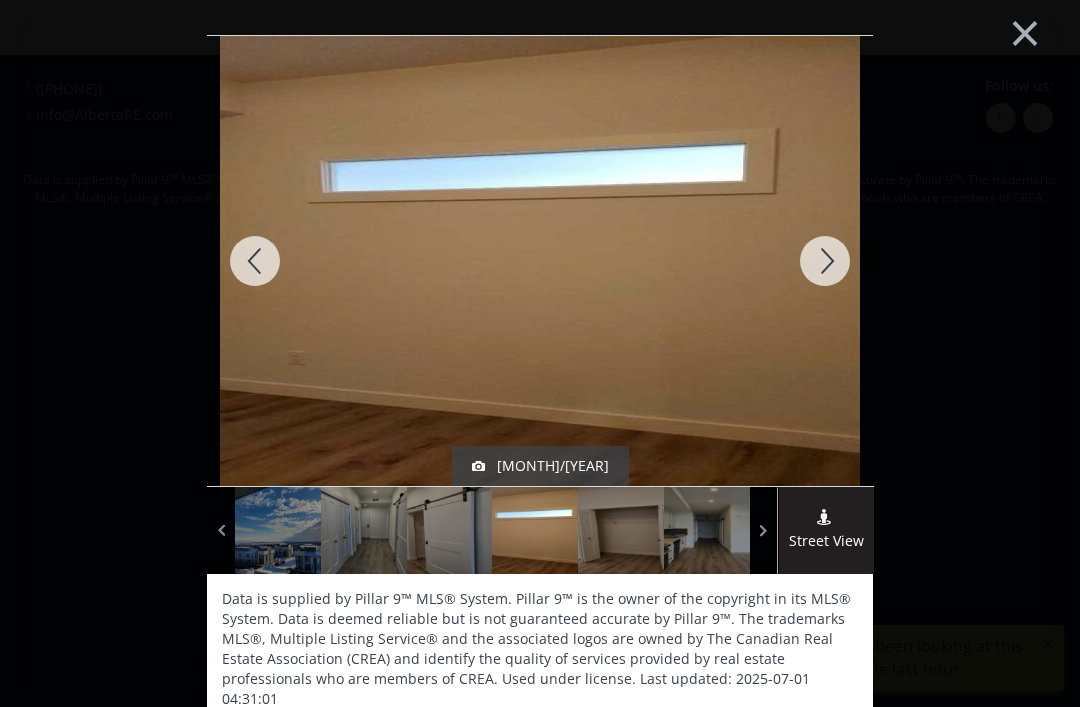 scroll, scrollTop: 0, scrollLeft: 0, axis: both 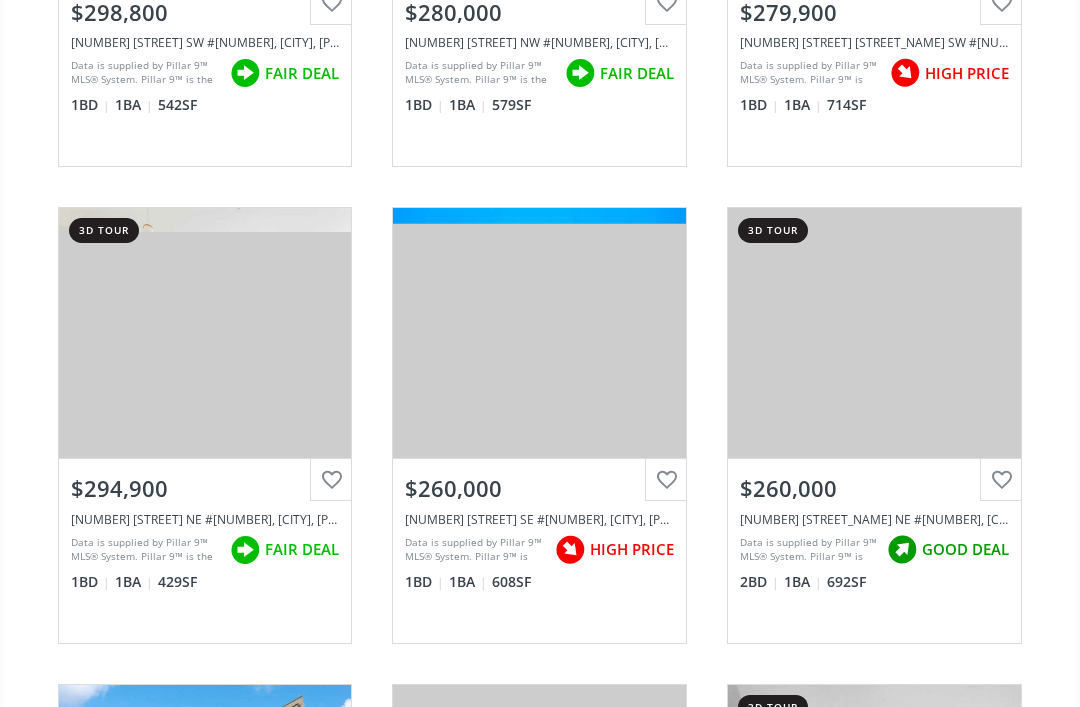 click on "View Photos & Details" at bounding box center [539, 333] 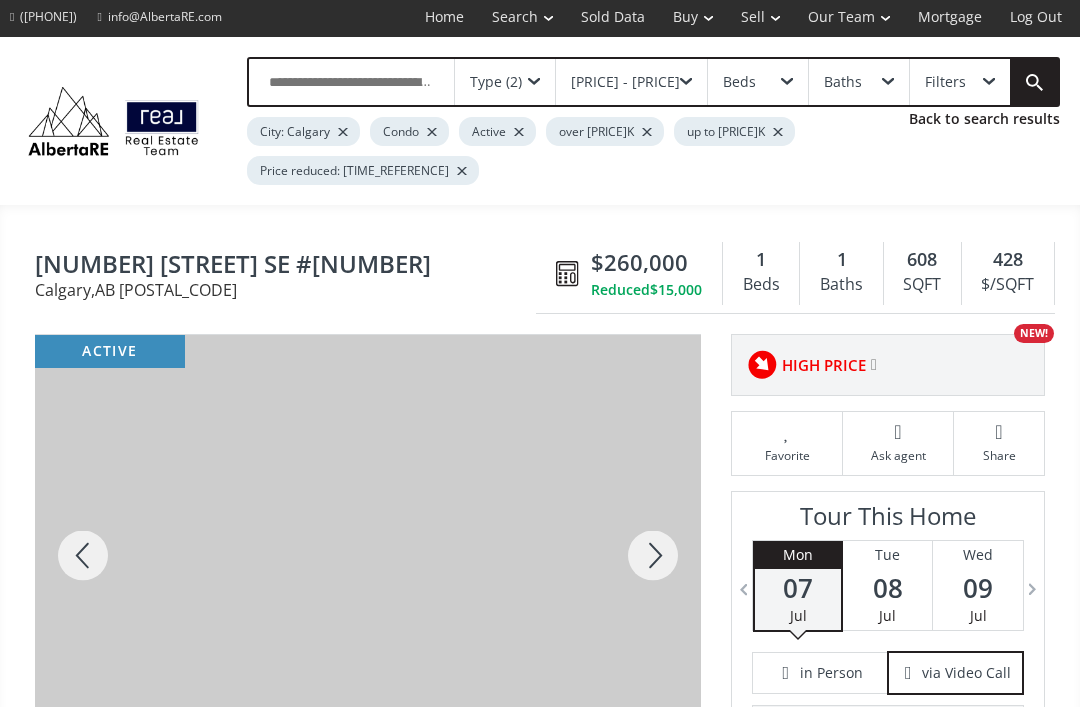 scroll, scrollTop: 0, scrollLeft: 0, axis: both 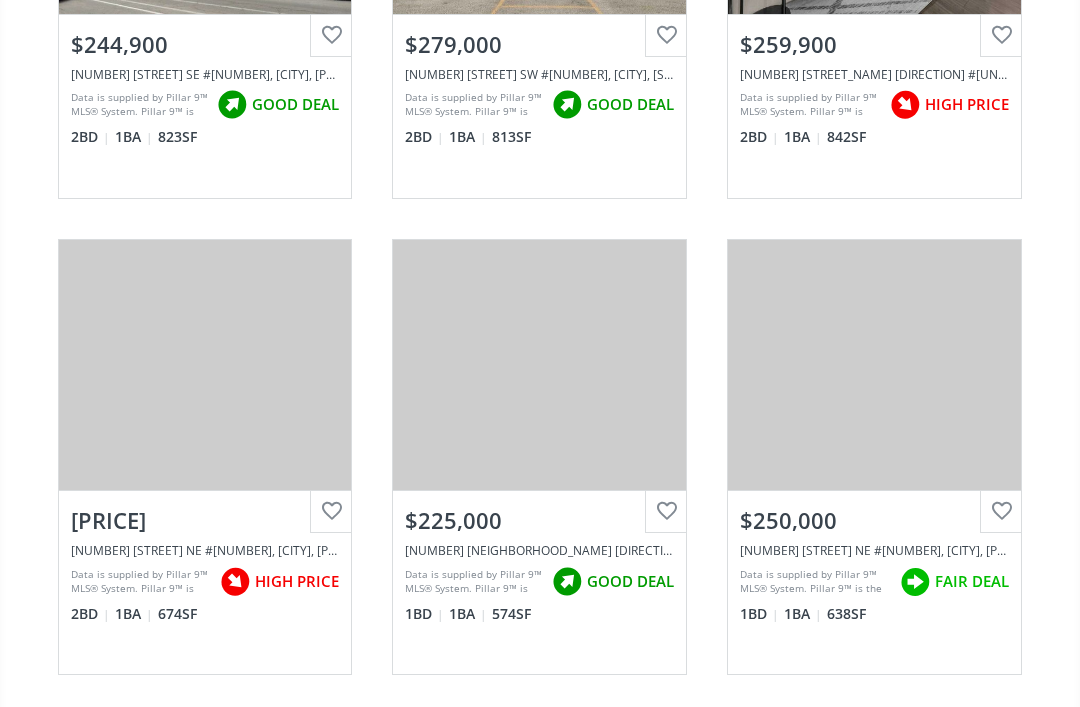 click on "View Photos & Details" at bounding box center (539, 365) 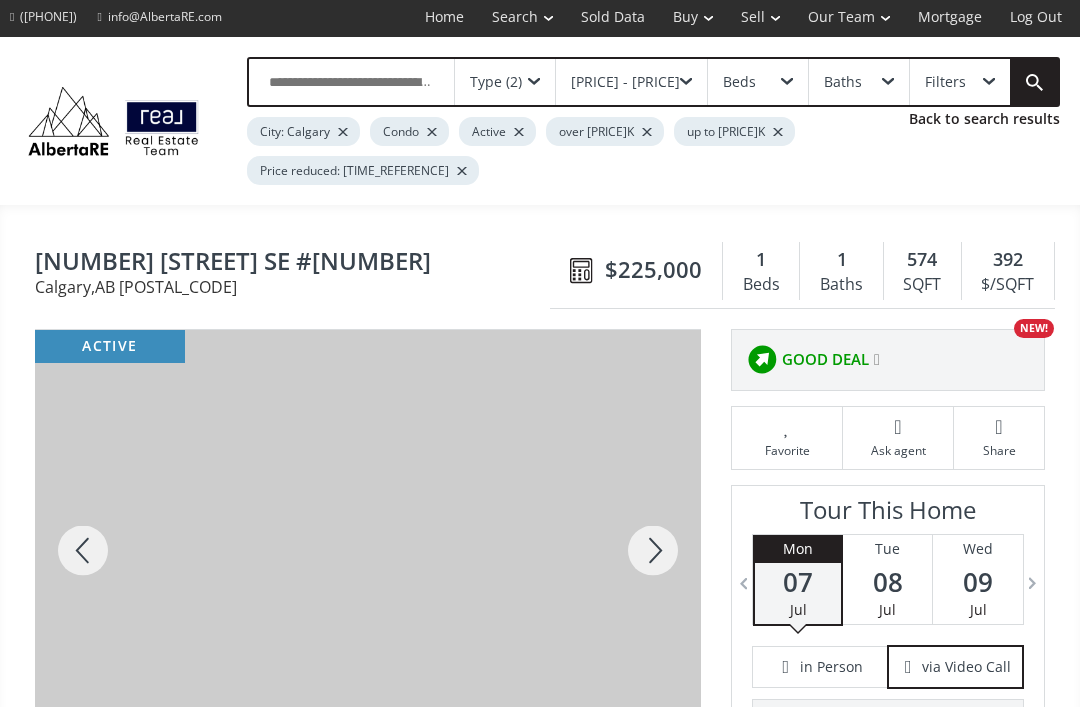 scroll, scrollTop: 0, scrollLeft: 0, axis: both 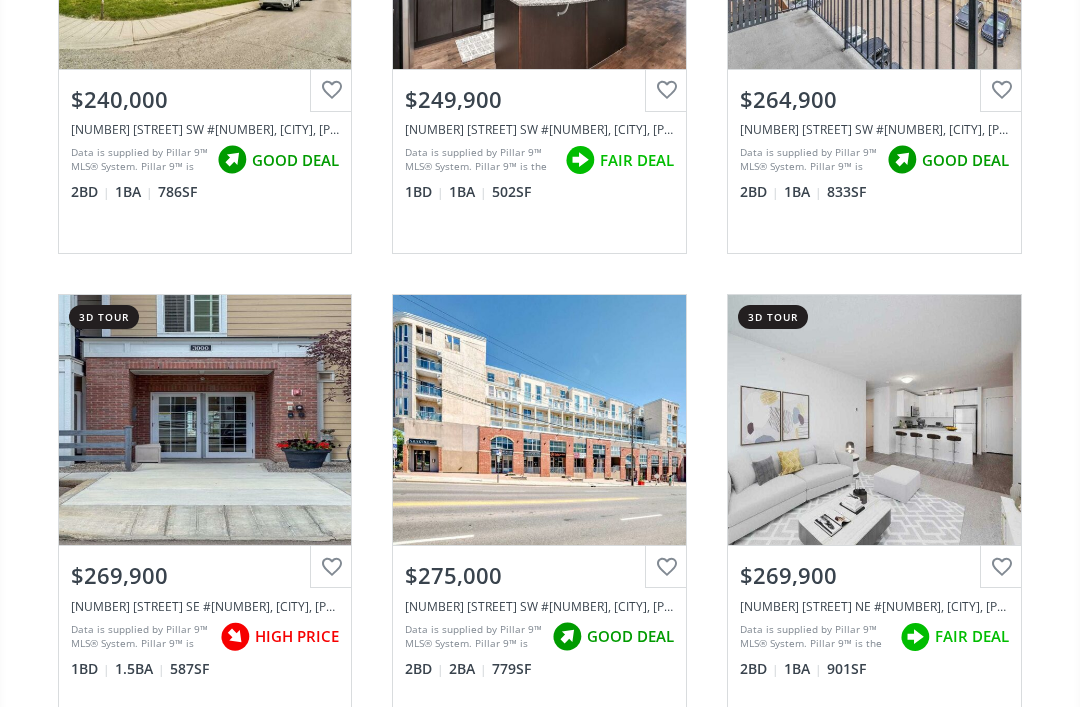 click on "View Photos & Details" at bounding box center (205, 420) 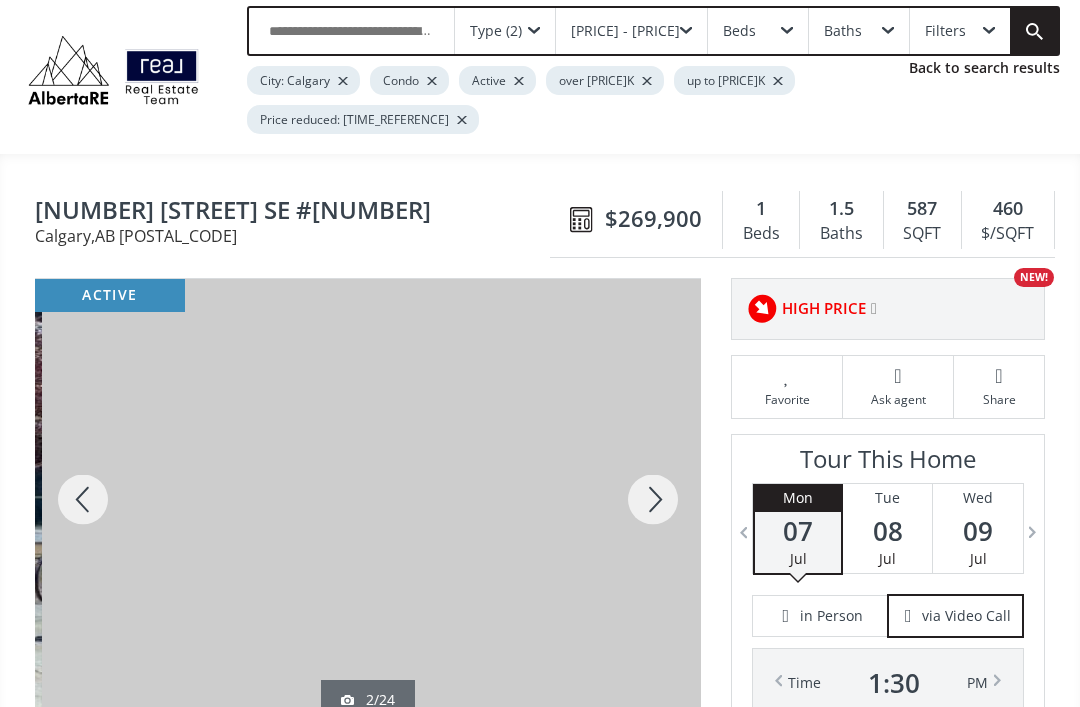 scroll, scrollTop: 0, scrollLeft: 0, axis: both 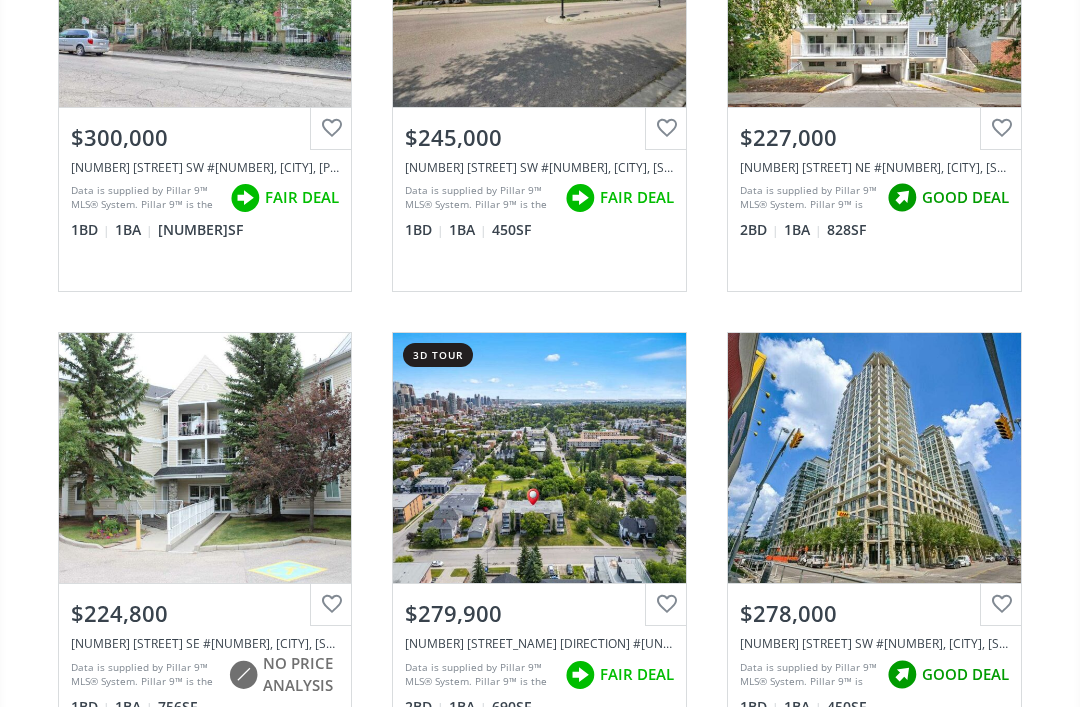 click on "View Photos & Details" at bounding box center [205, 458] 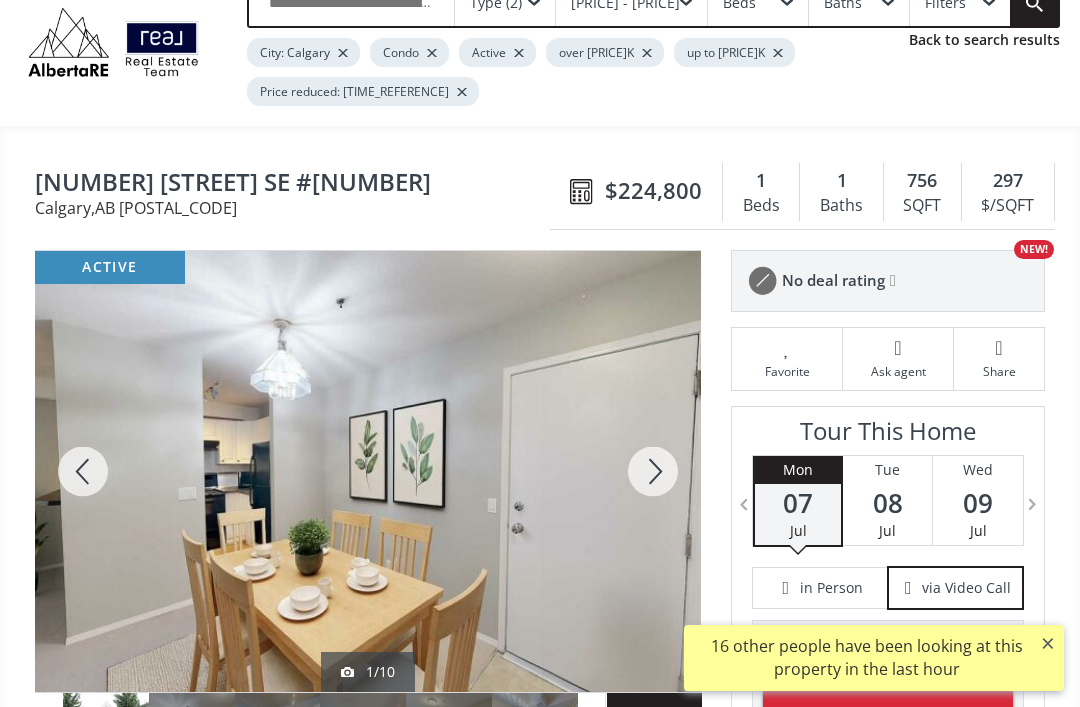scroll, scrollTop: 0, scrollLeft: 0, axis: both 